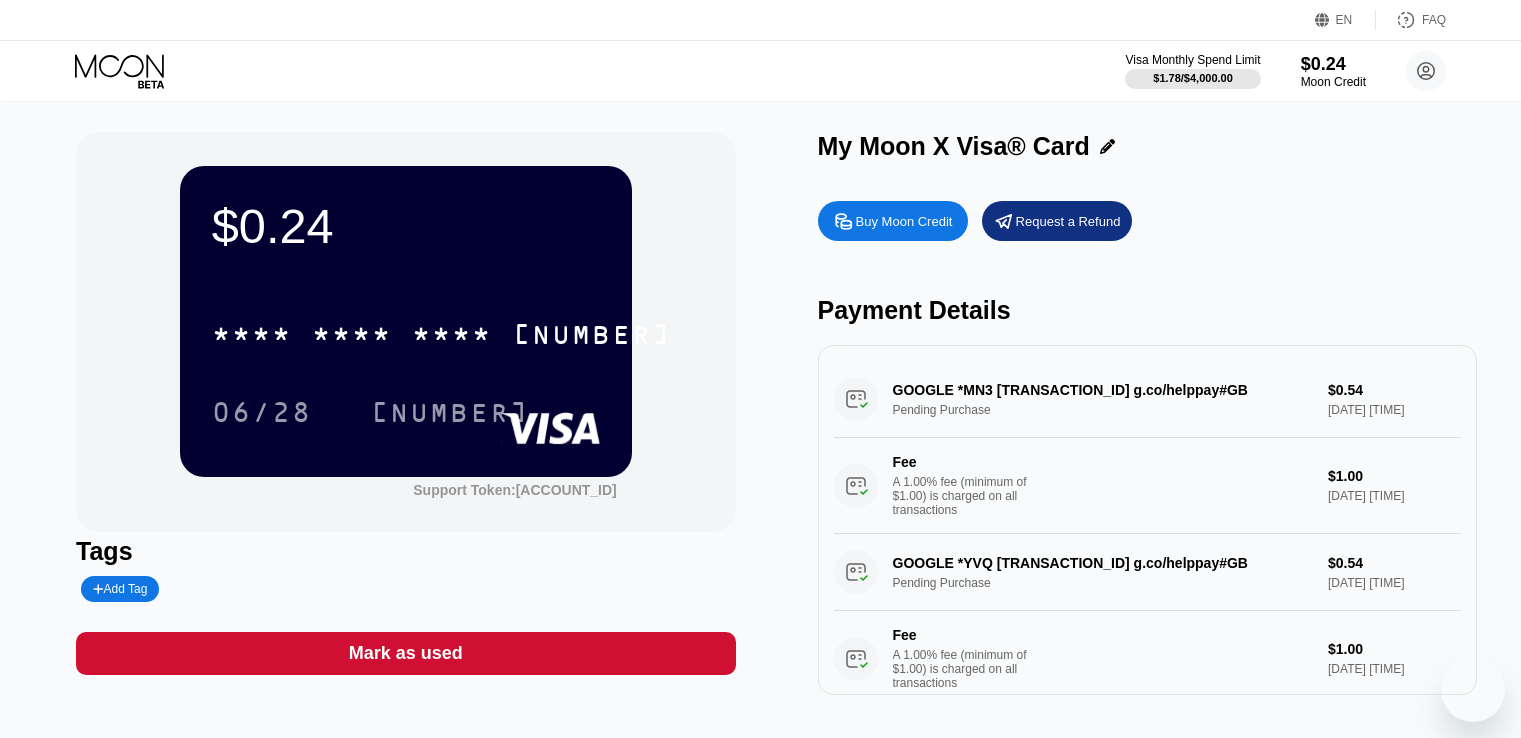 scroll, scrollTop: 0, scrollLeft: 0, axis: both 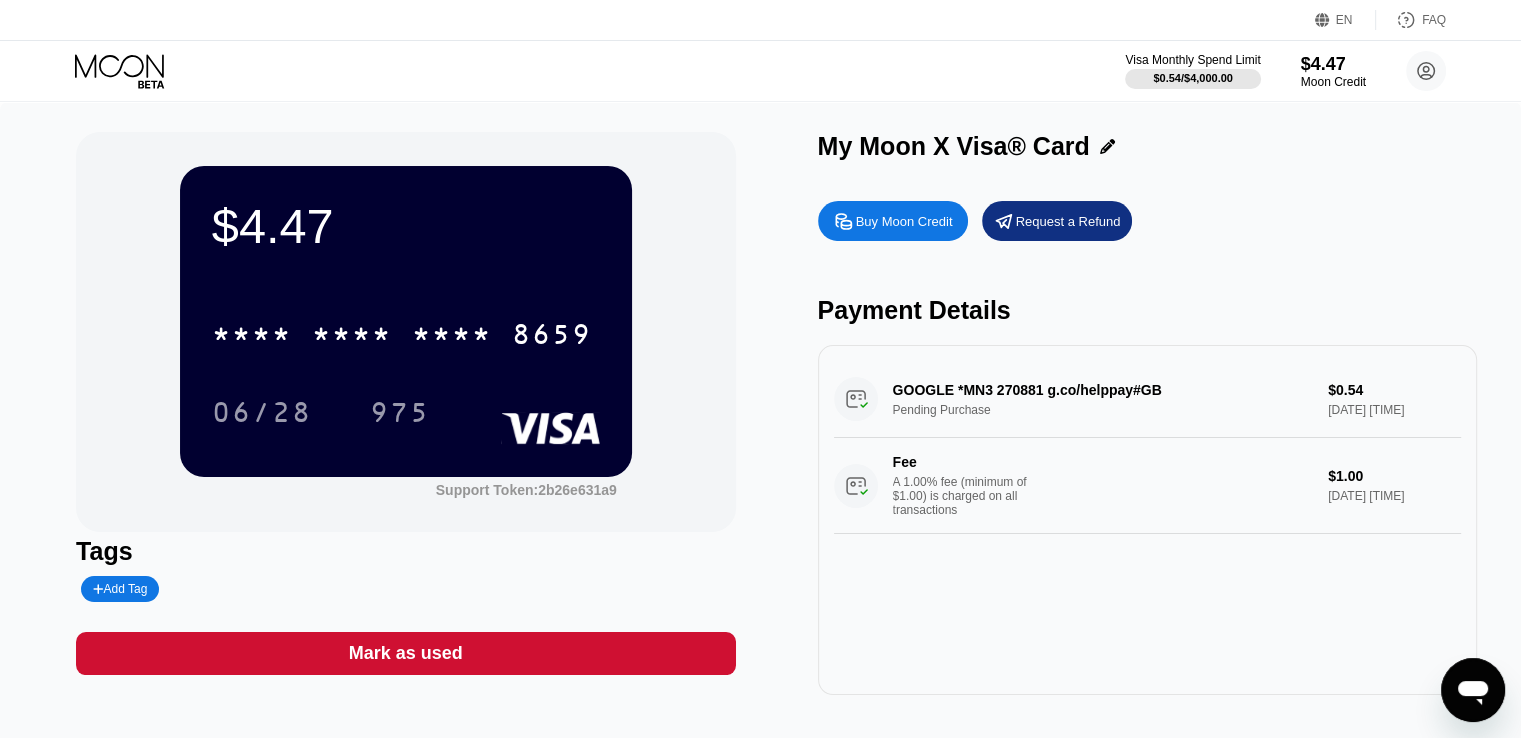 click 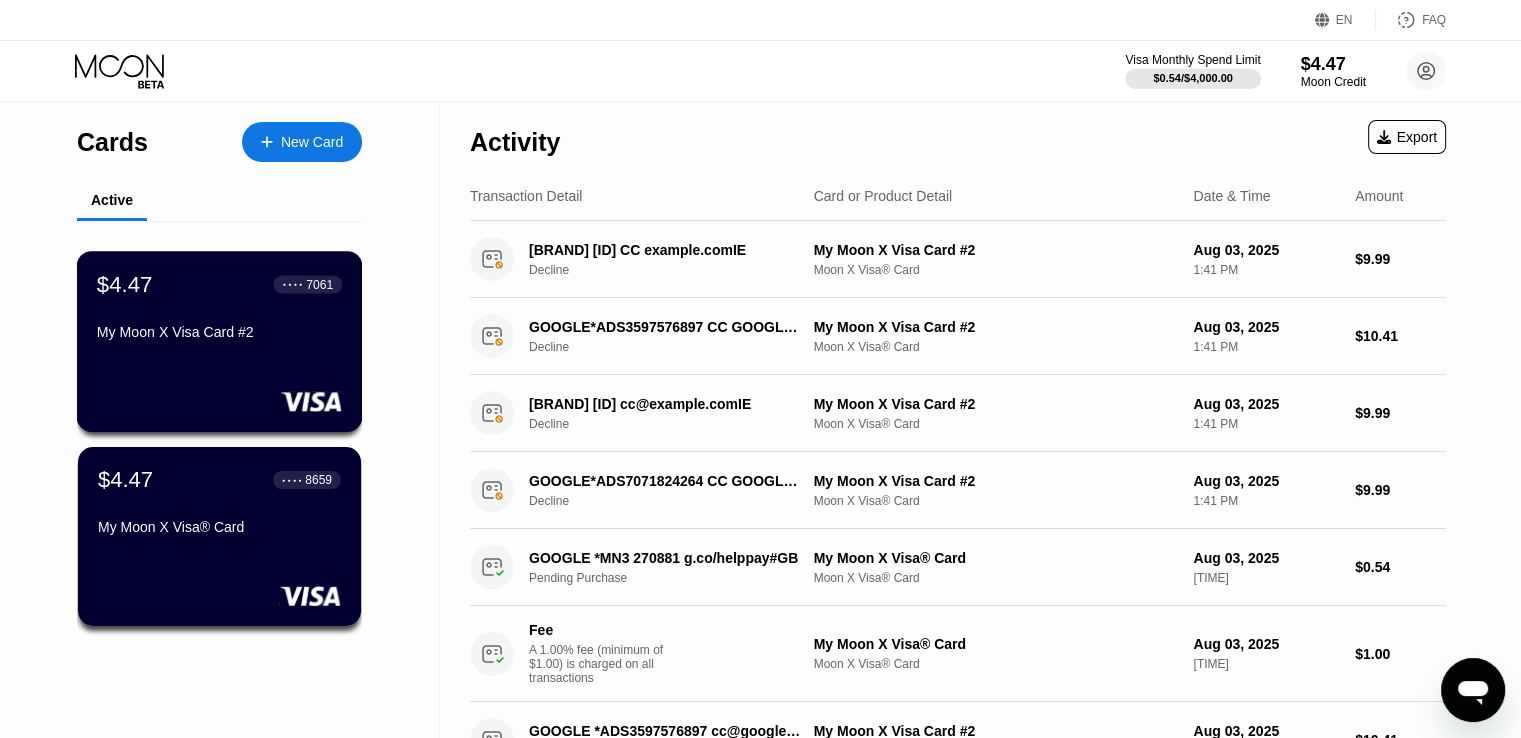 click on "$4.47 ● ● ● ● 7061 My Moon X Visa Card #2" at bounding box center [220, 341] 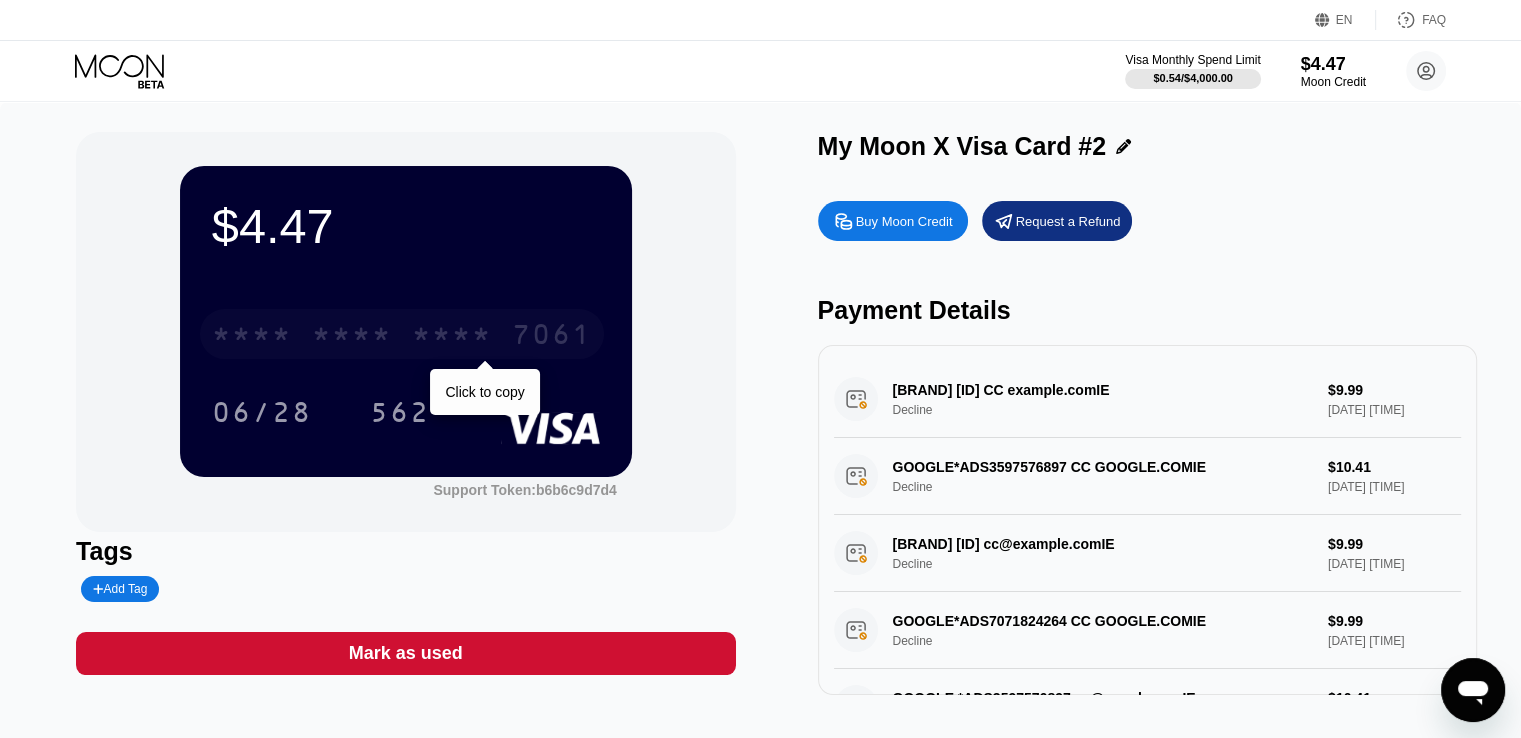click on "* * * * * * * * * * * * 7061" at bounding box center [402, 334] 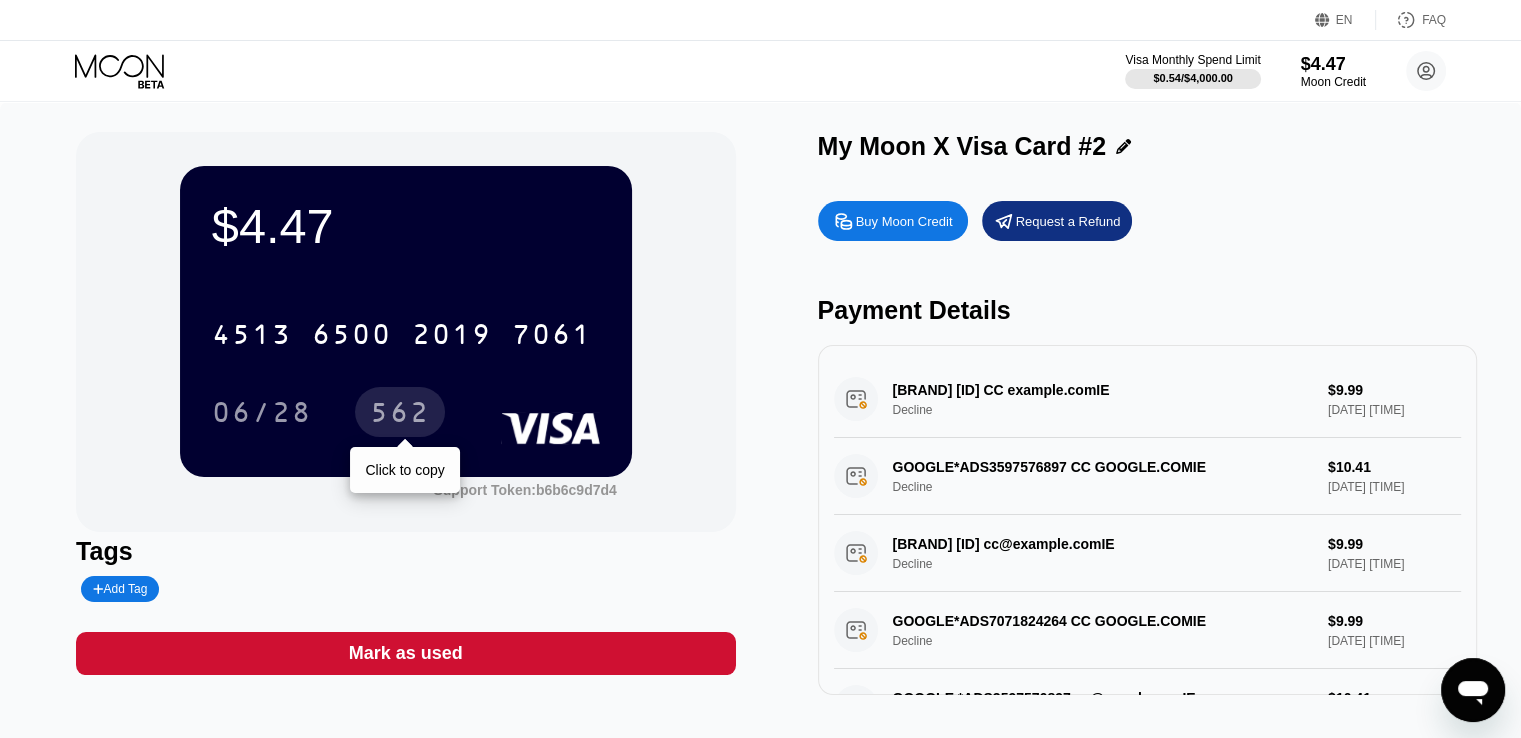 click on "562" at bounding box center (400, 415) 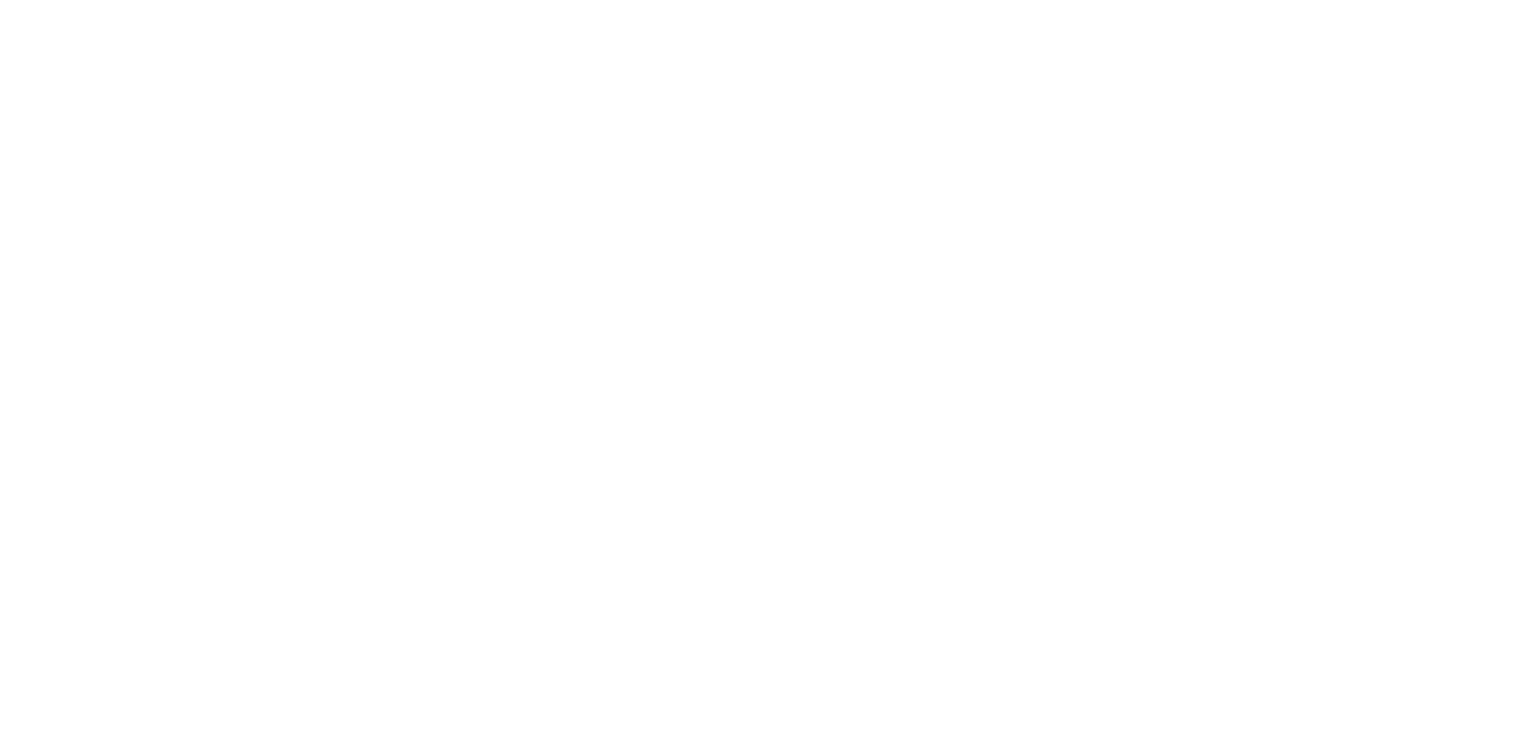 scroll, scrollTop: 0, scrollLeft: 0, axis: both 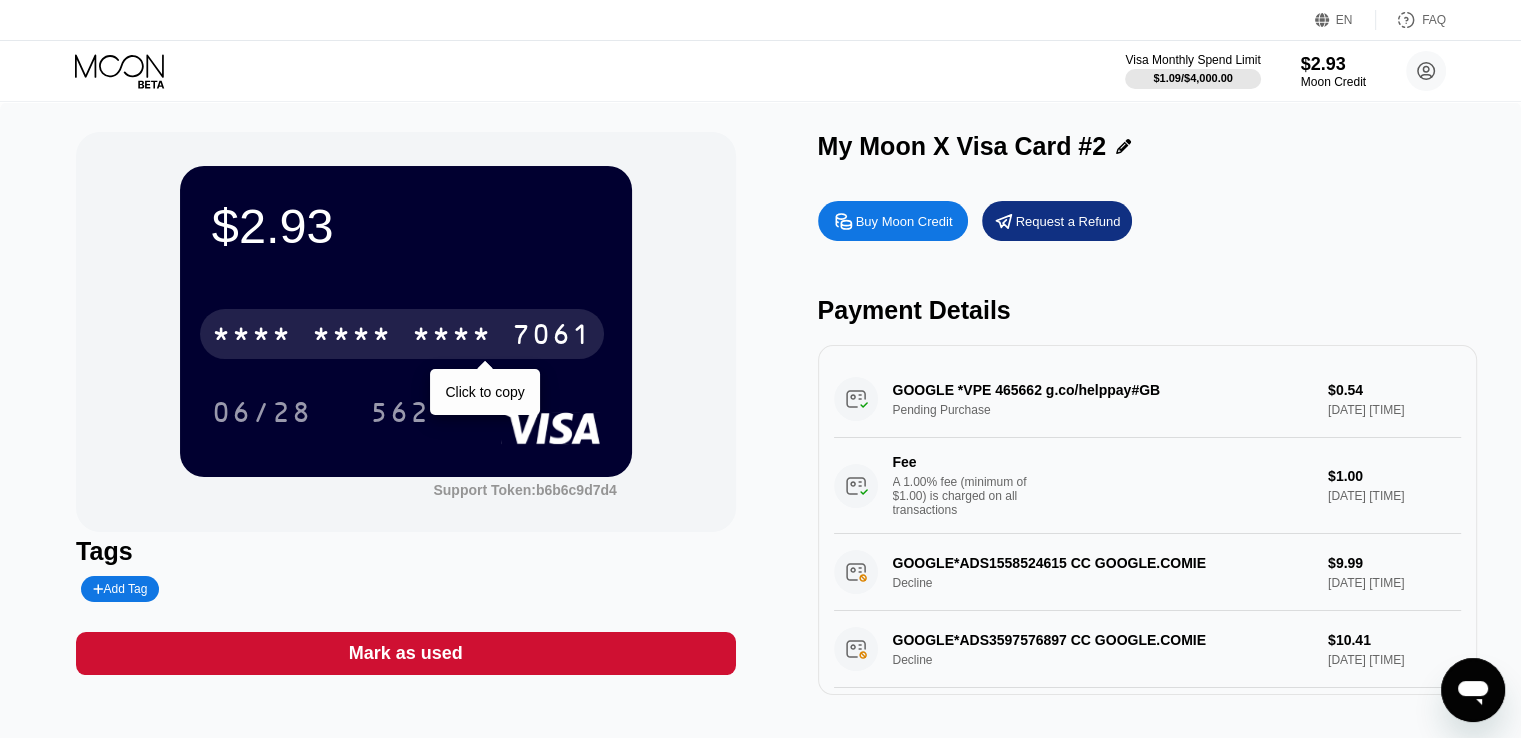 click on "* * * * * * * * * * * * 7061" at bounding box center (402, 334) 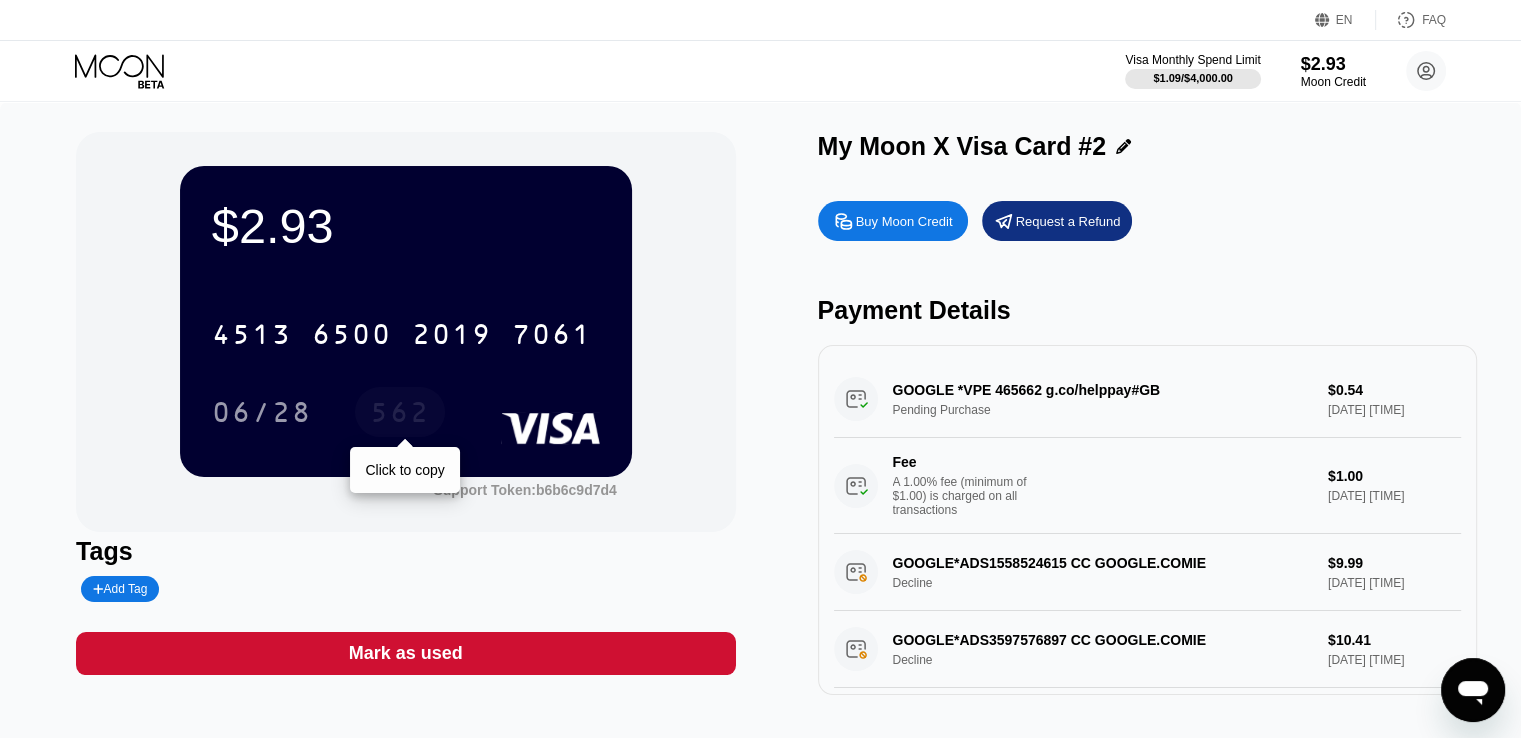 click on "562" at bounding box center (400, 415) 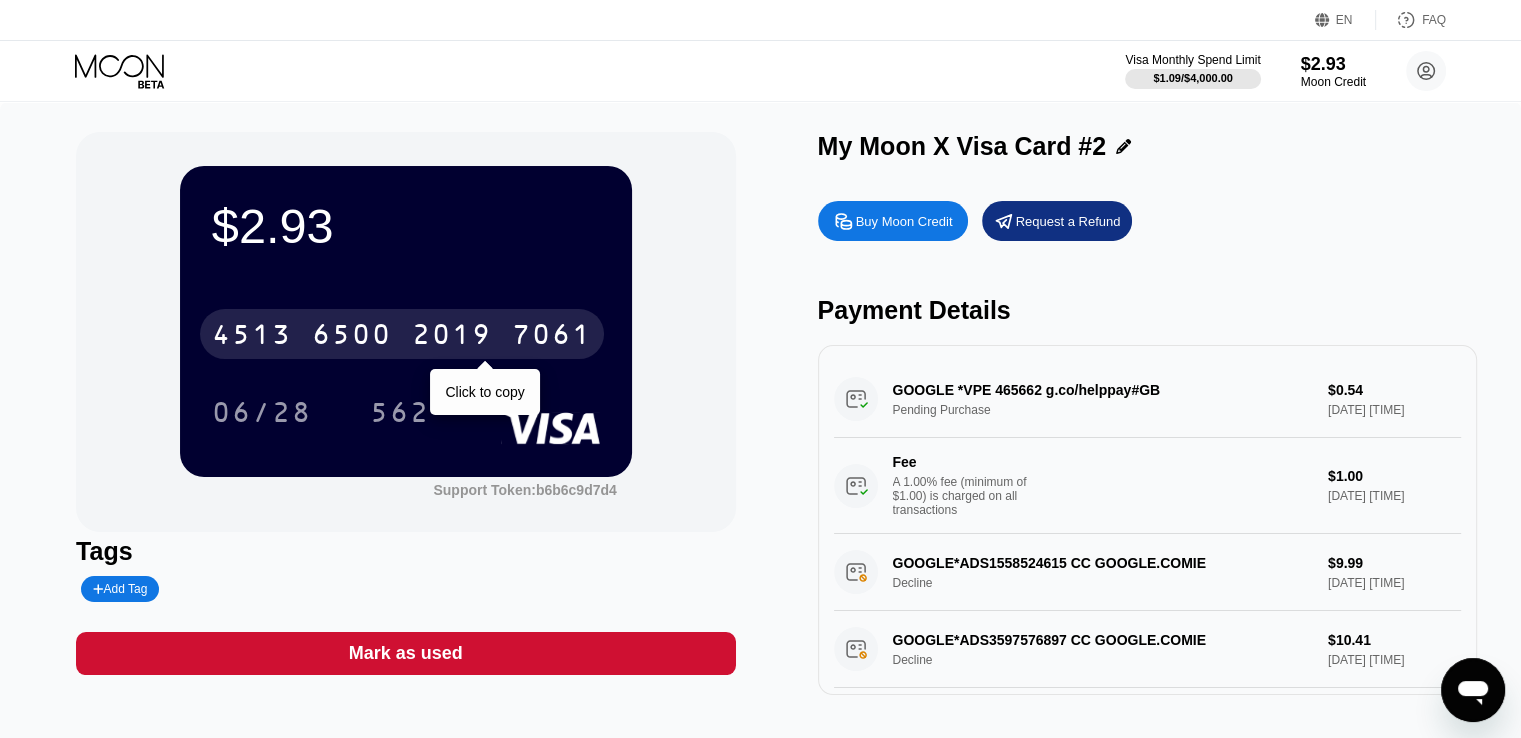 click on "4513 6500 2019 7061" at bounding box center (402, 334) 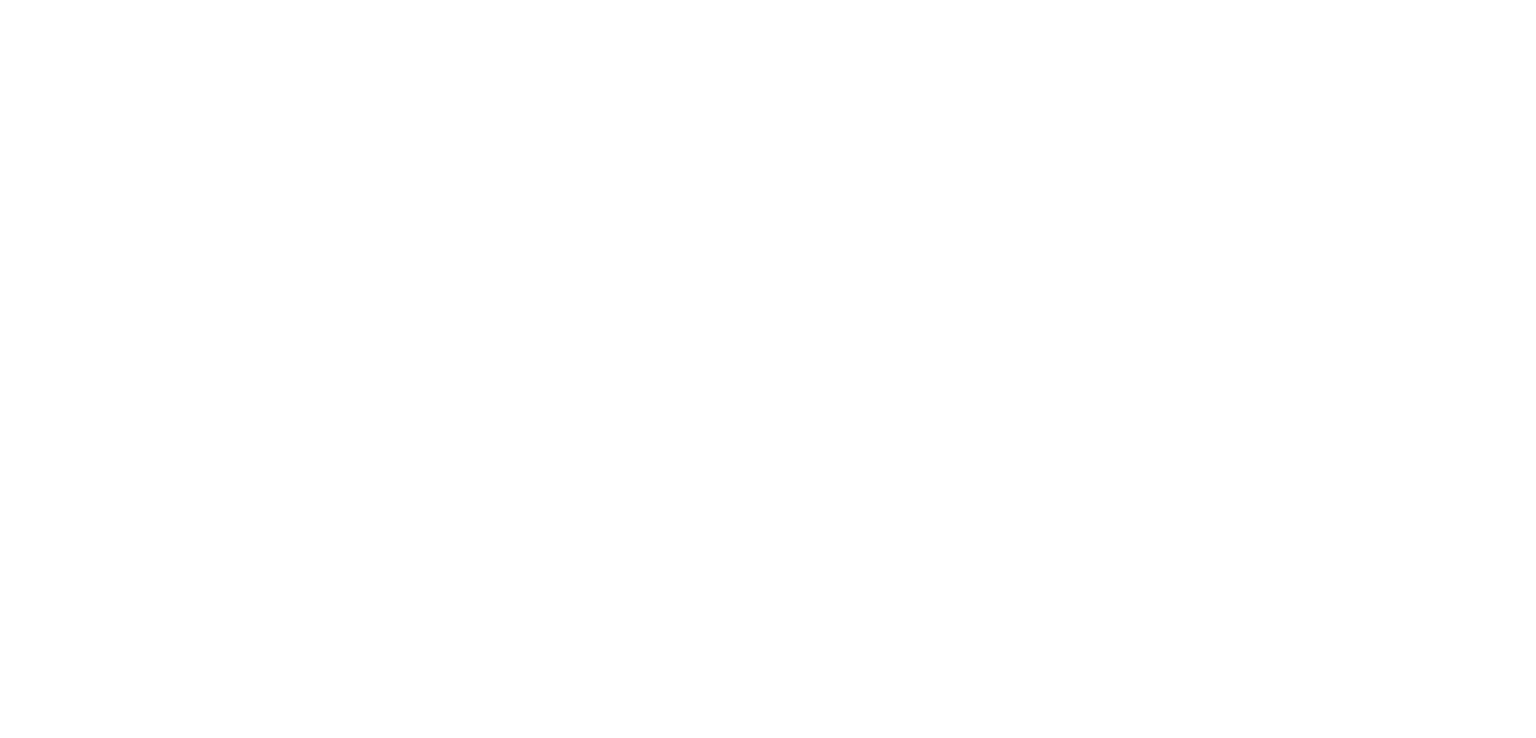 scroll, scrollTop: 0, scrollLeft: 0, axis: both 